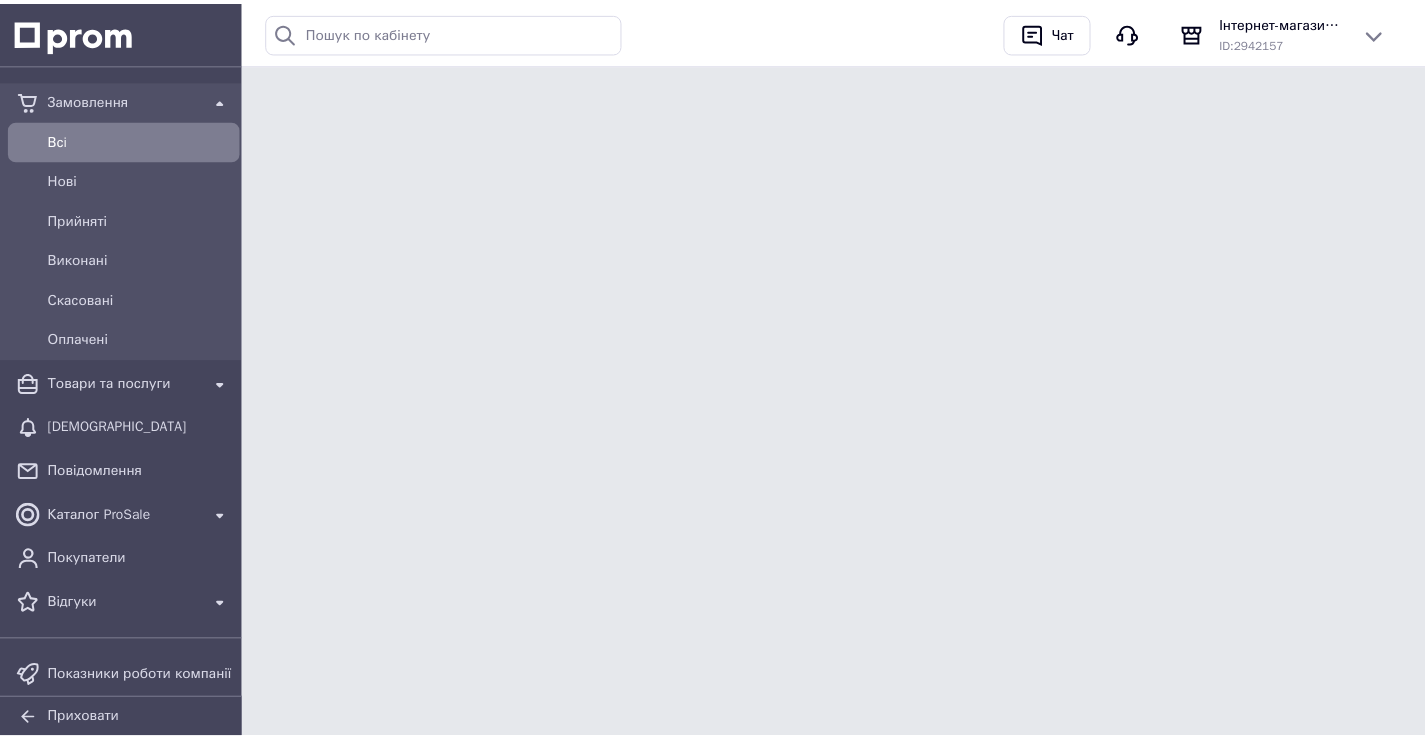 scroll, scrollTop: 0, scrollLeft: 0, axis: both 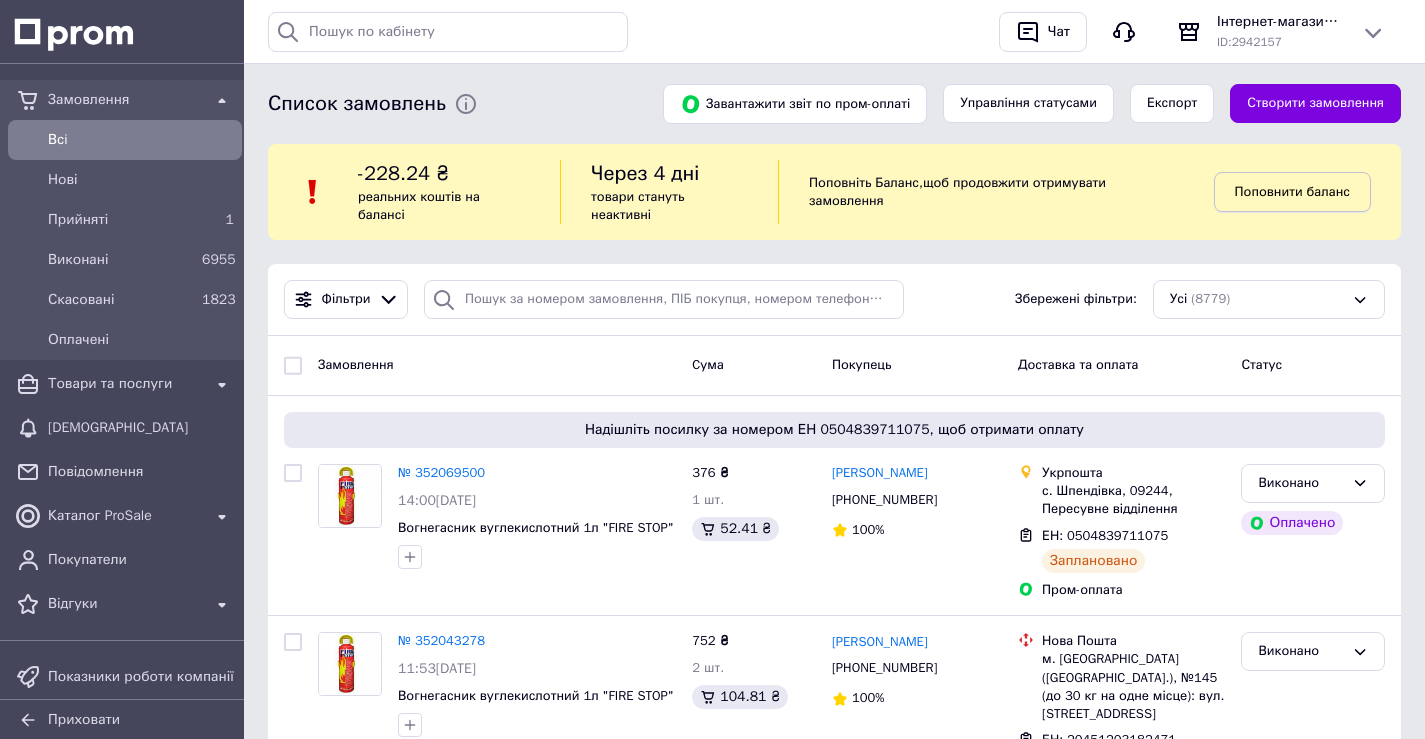 click on "Поповнити баланс" at bounding box center (1292, 192) 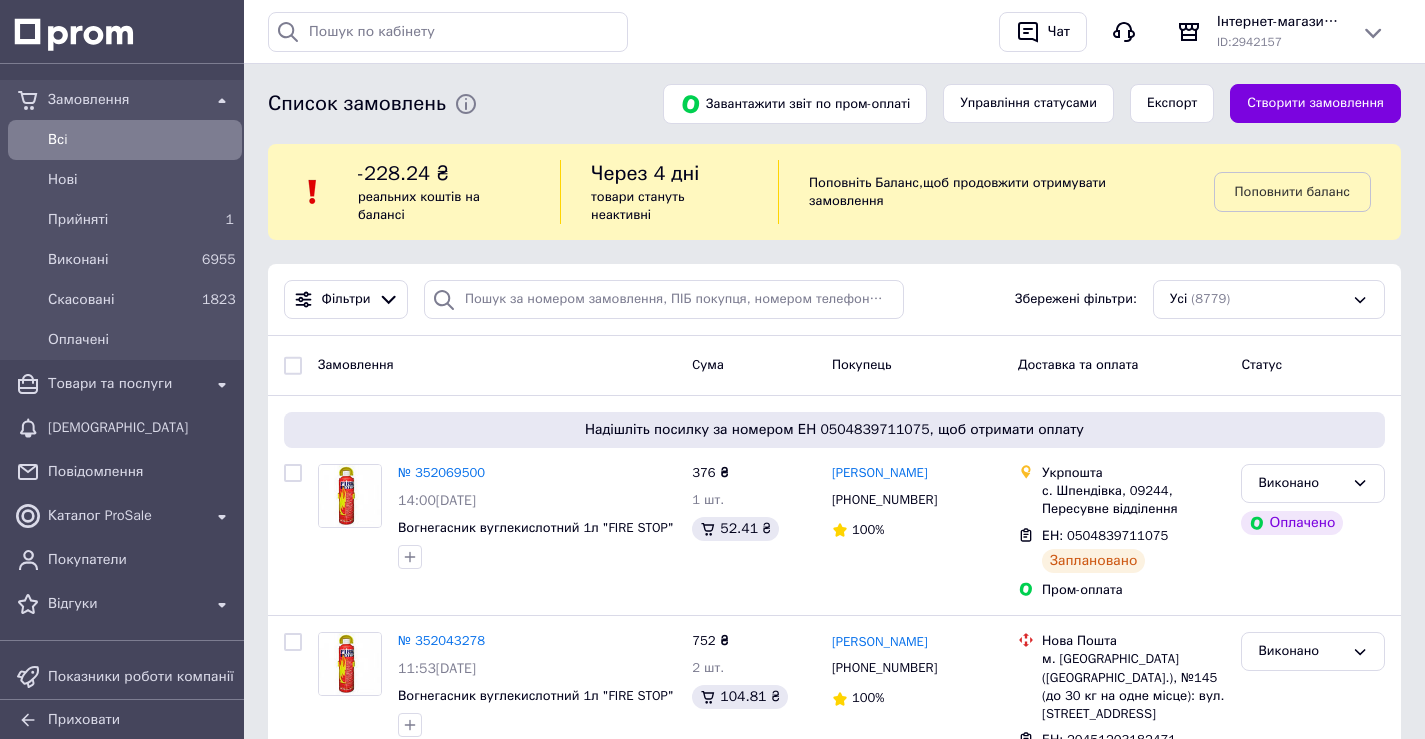 click on "Замовлення Всi Нові Прийняті 1 Виконані 6955 Скасовані 1823 Оплачені Товари та послуги Сповіщення Повідомлення Каталог ProSale Покупатели Відгуки Показники роботи компанії Панель управління Аналітика Інструменти веб-майстра та SEO Управління сайтом Гаманець компанії Маркет Налаштування Тарифи та рахунки Приховати
Історія пошуку Очистити всю 53146 64980 25722 67678 53594 Чат Інтернет-магазин "Автостиль  Дніпро" ID:  2942157 Сайт Інтернет-магазин "Автостиль  Дніпро... Сторінка на порталі Кабінет покупця Довідка Вийти 1" at bounding box center (712, 2307) 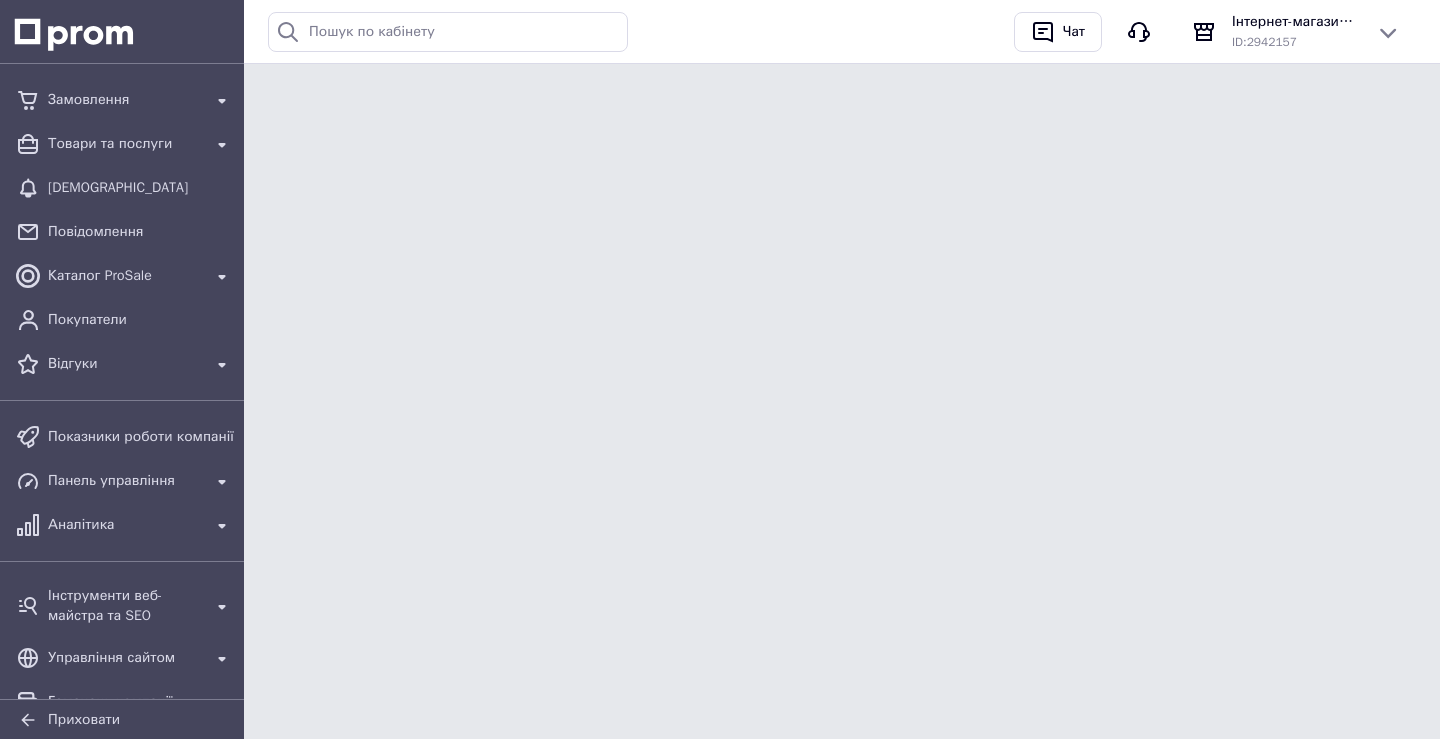 click on "Замовлення Товари та послуги Сповіщення Повідомлення Каталог ProSale Покупатели Відгуки Показники роботи компанії Панель управління Аналітика Інструменти веб-майстра та SEO Управління сайтом Гаманець компанії Маркет Налаштування Тарифи та рахунки Тарифи Рахунки Програма "Приведи друга" Управління картами Приховати
Історія пошуку Очистити всю 53146 64980 25722 67678 53594 Чат Інтернет-магазин "Автостиль  Дніпро" ID:  2942157 Сайт Інтернет-магазин "Автостиль  Дніпро... Сторінка на порталі Кабінет покупця Довідка" at bounding box center [720, 45] 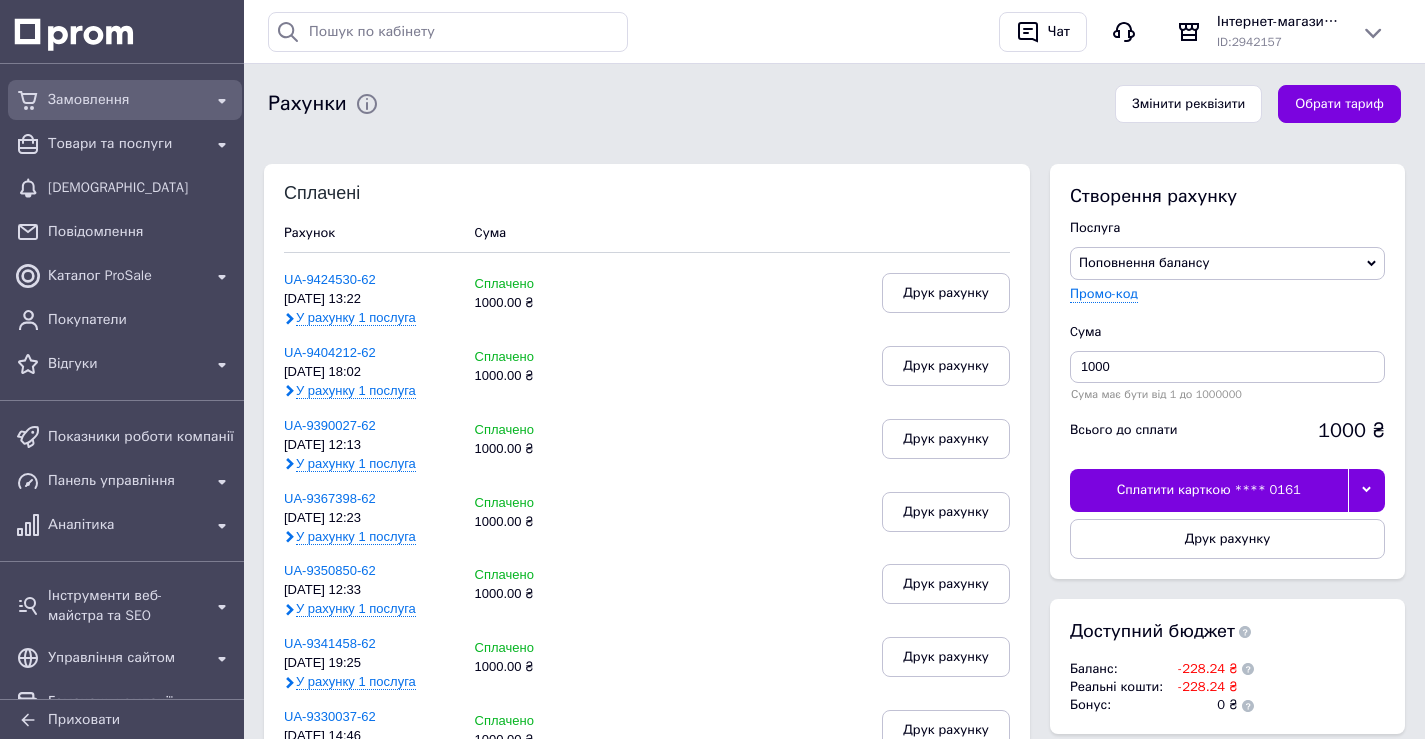 click on "Замовлення" at bounding box center [125, 100] 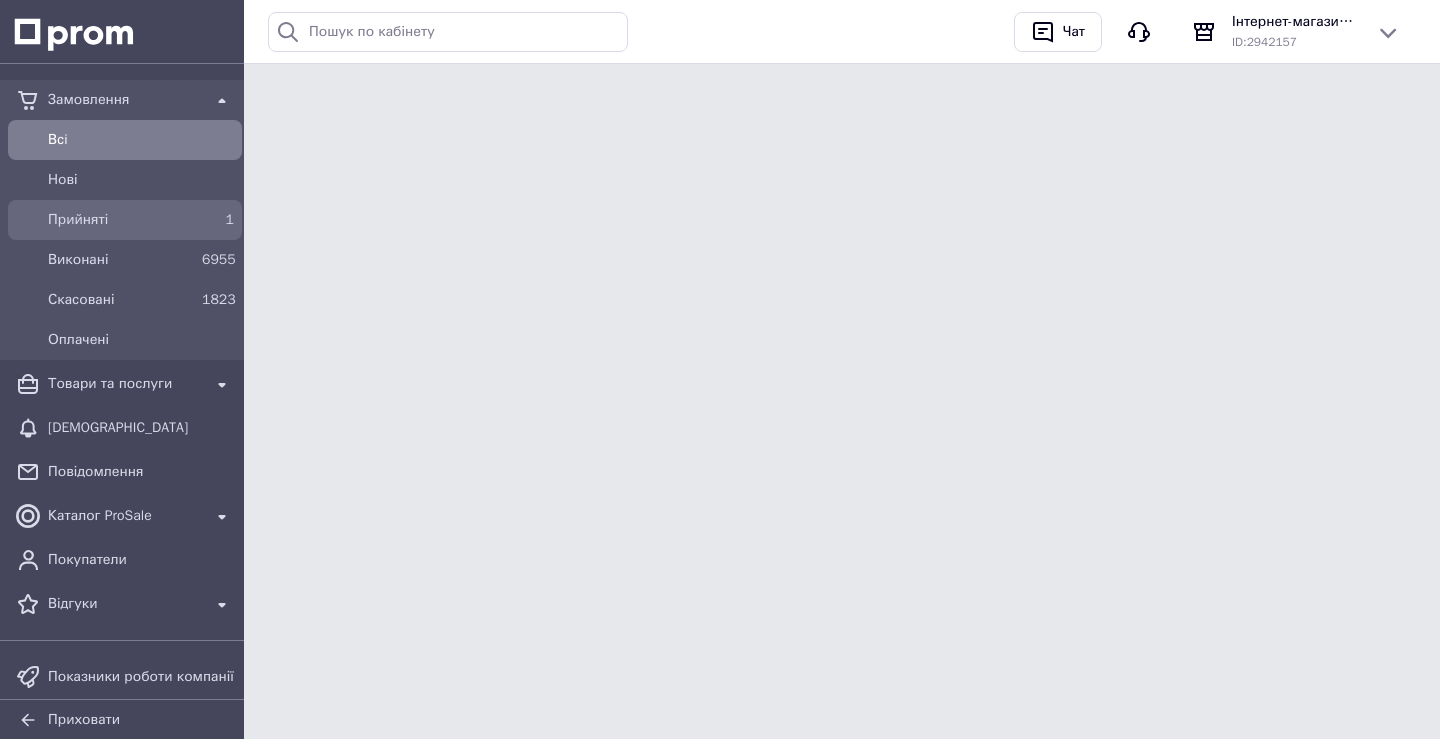 click on "Прийняті" at bounding box center (121, 220) 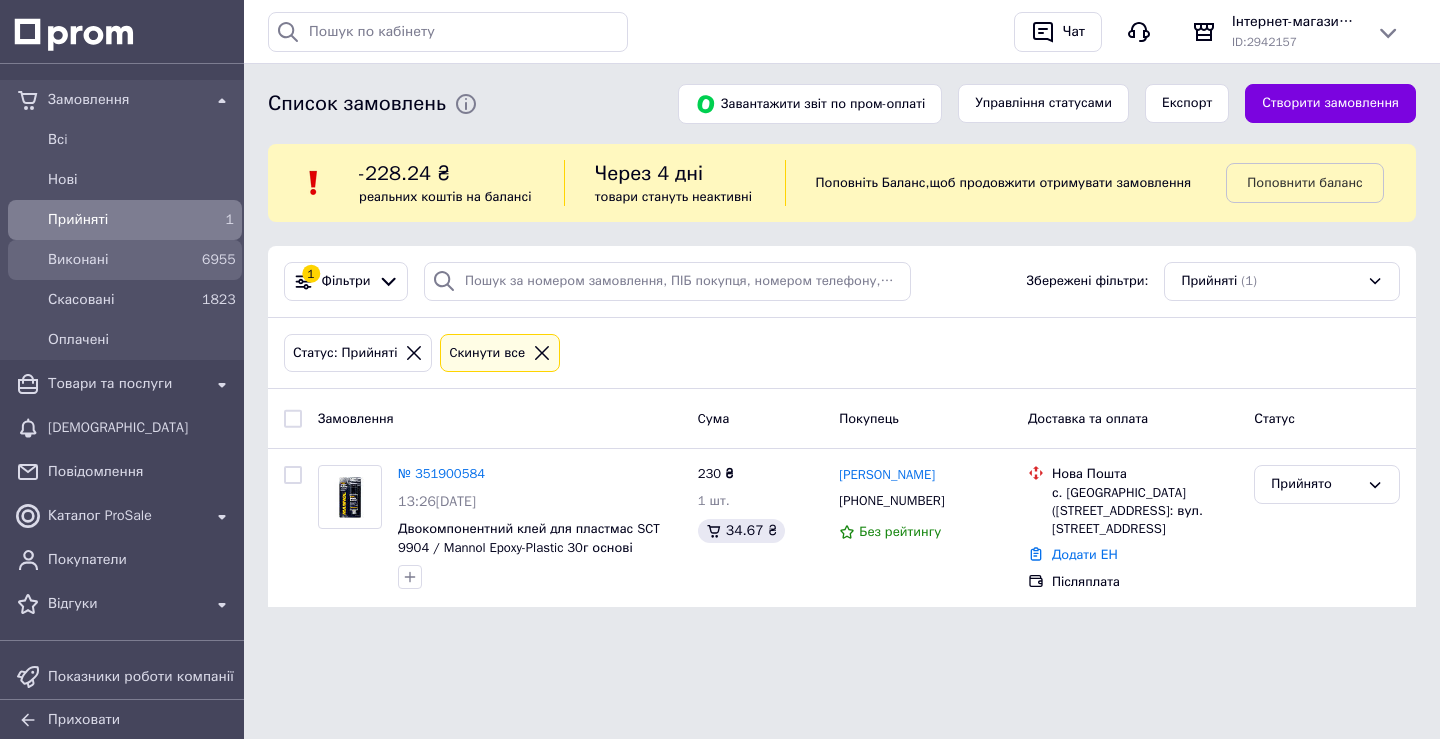click on "Виконані" at bounding box center (121, 260) 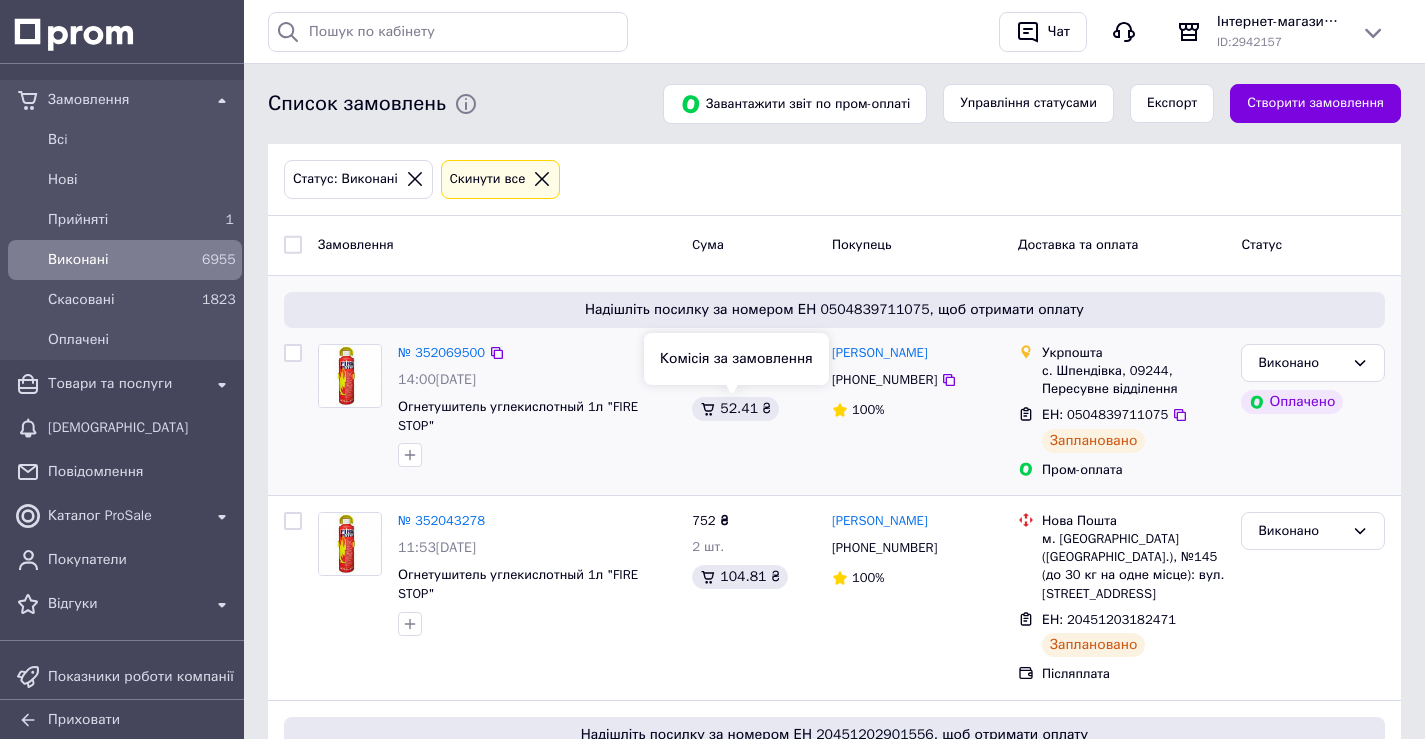 scroll, scrollTop: 200, scrollLeft: 0, axis: vertical 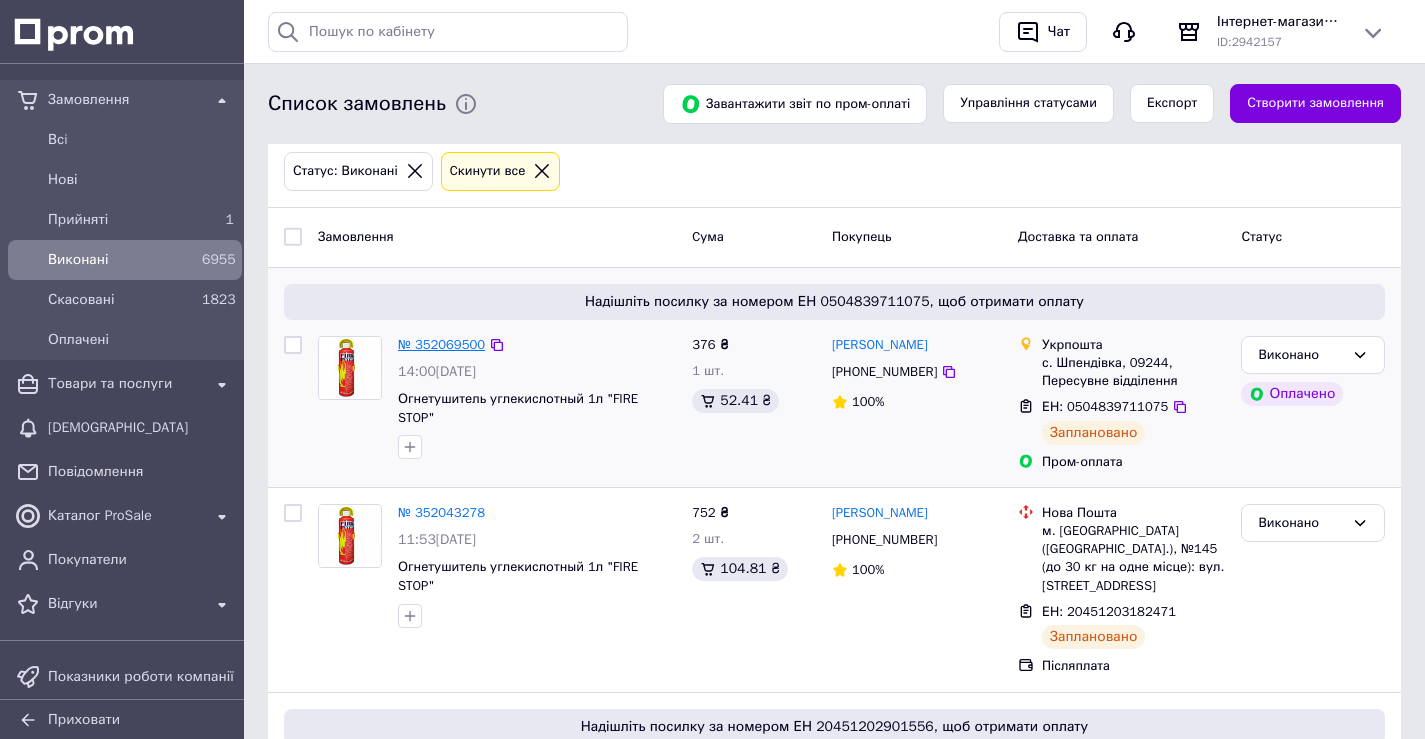 click on "№ 352069500" at bounding box center [441, 344] 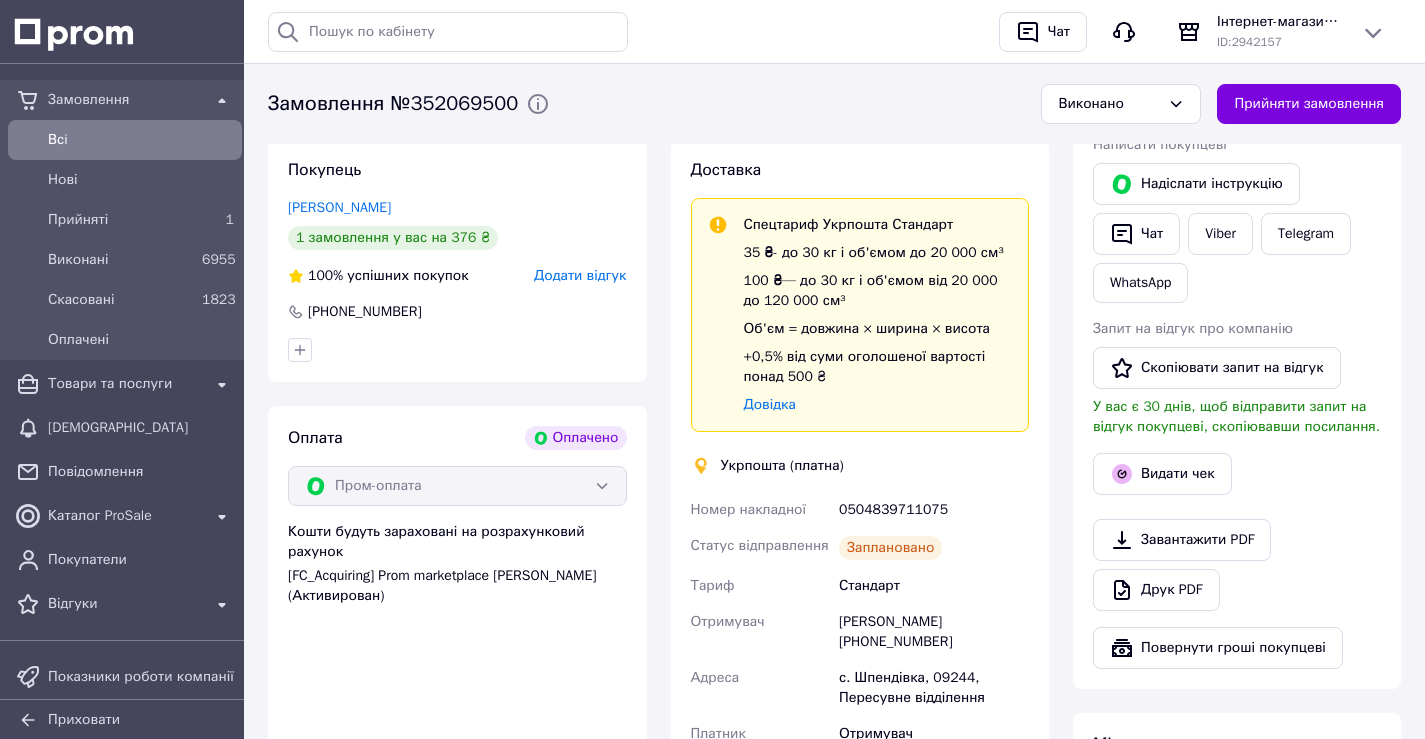 scroll, scrollTop: 400, scrollLeft: 0, axis: vertical 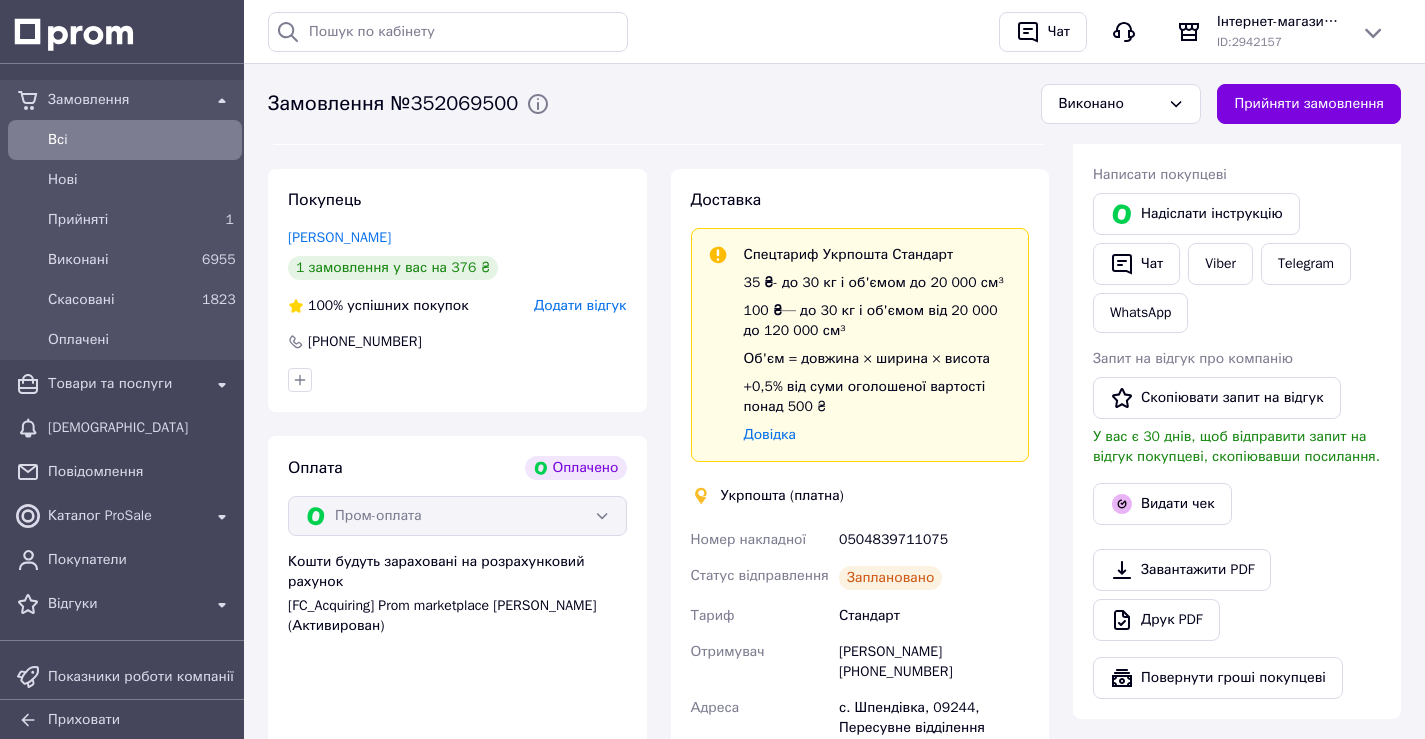 click on "Приховати" at bounding box center [122, 719] 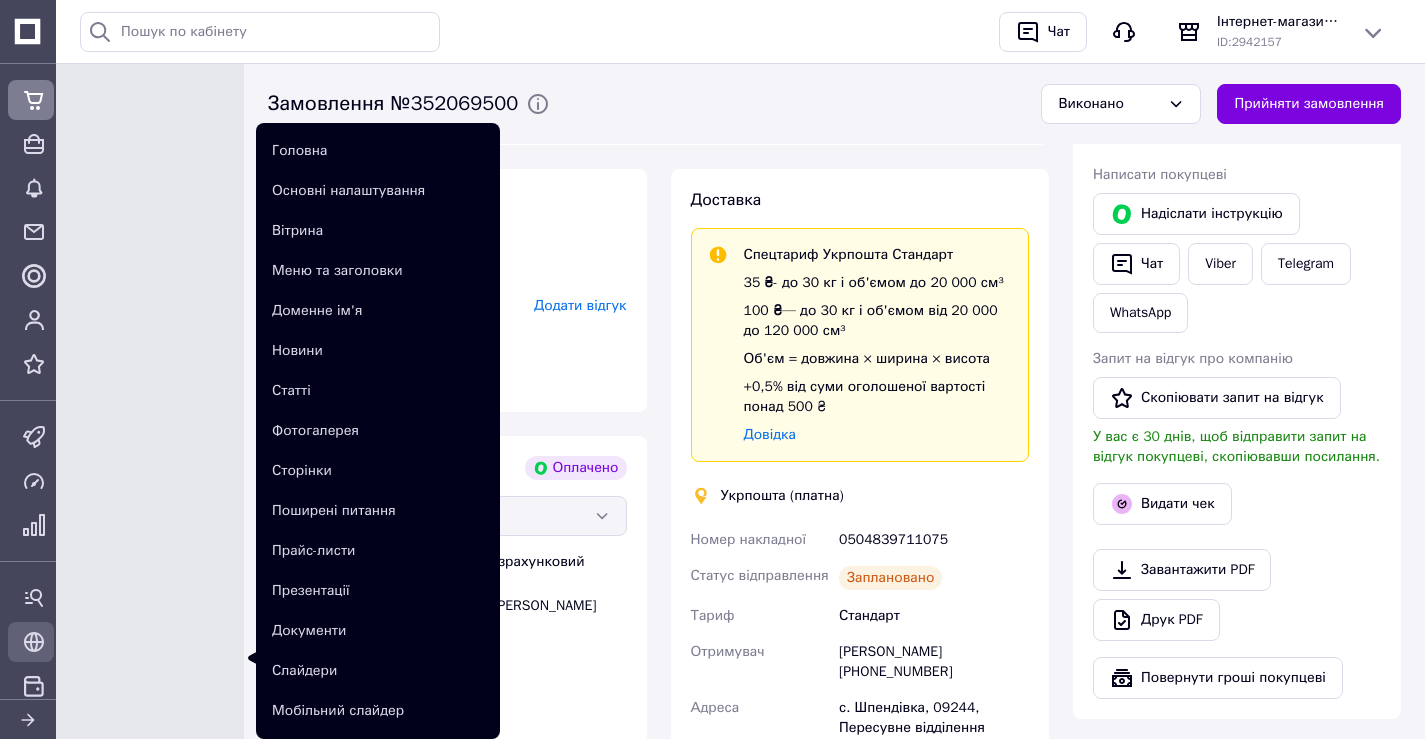 click on "Управління сайтом" at bounding box center (31, 642) 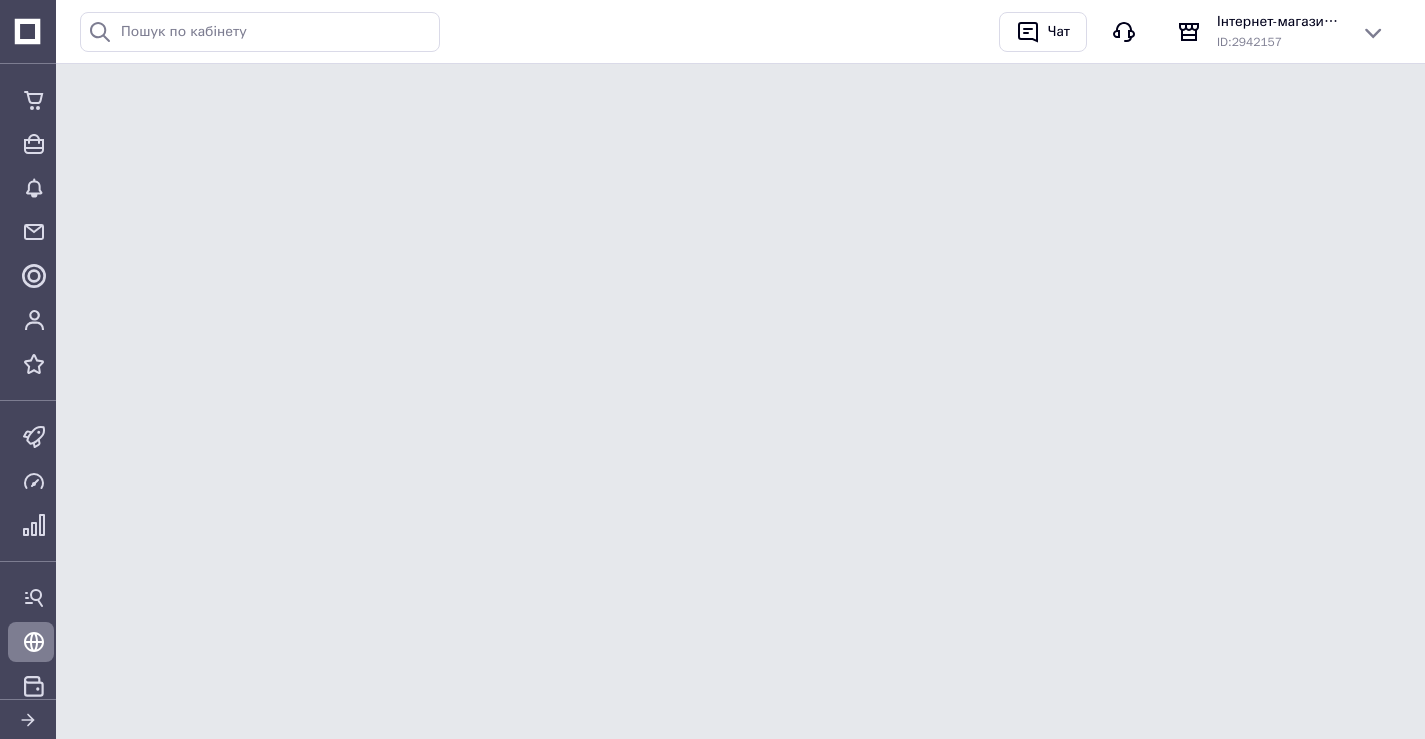 scroll, scrollTop: 0, scrollLeft: 0, axis: both 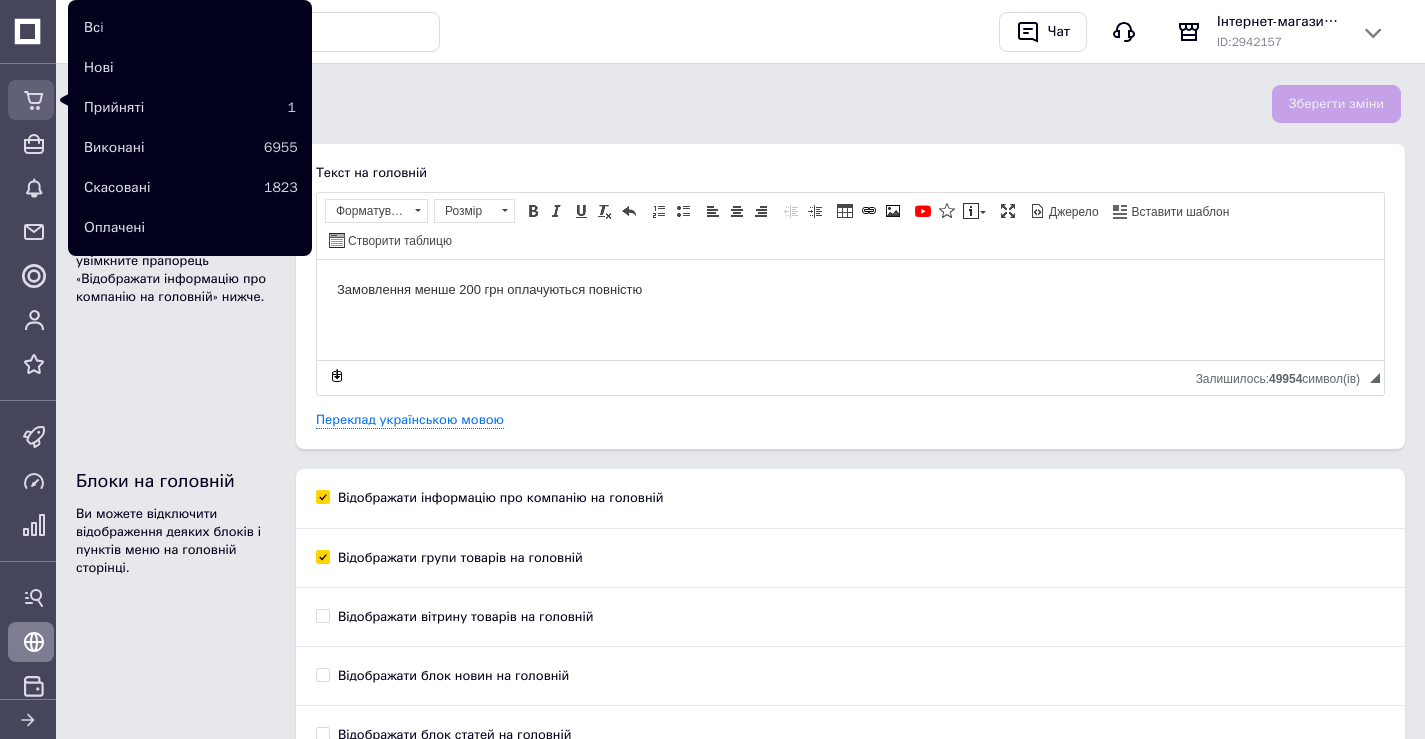 click 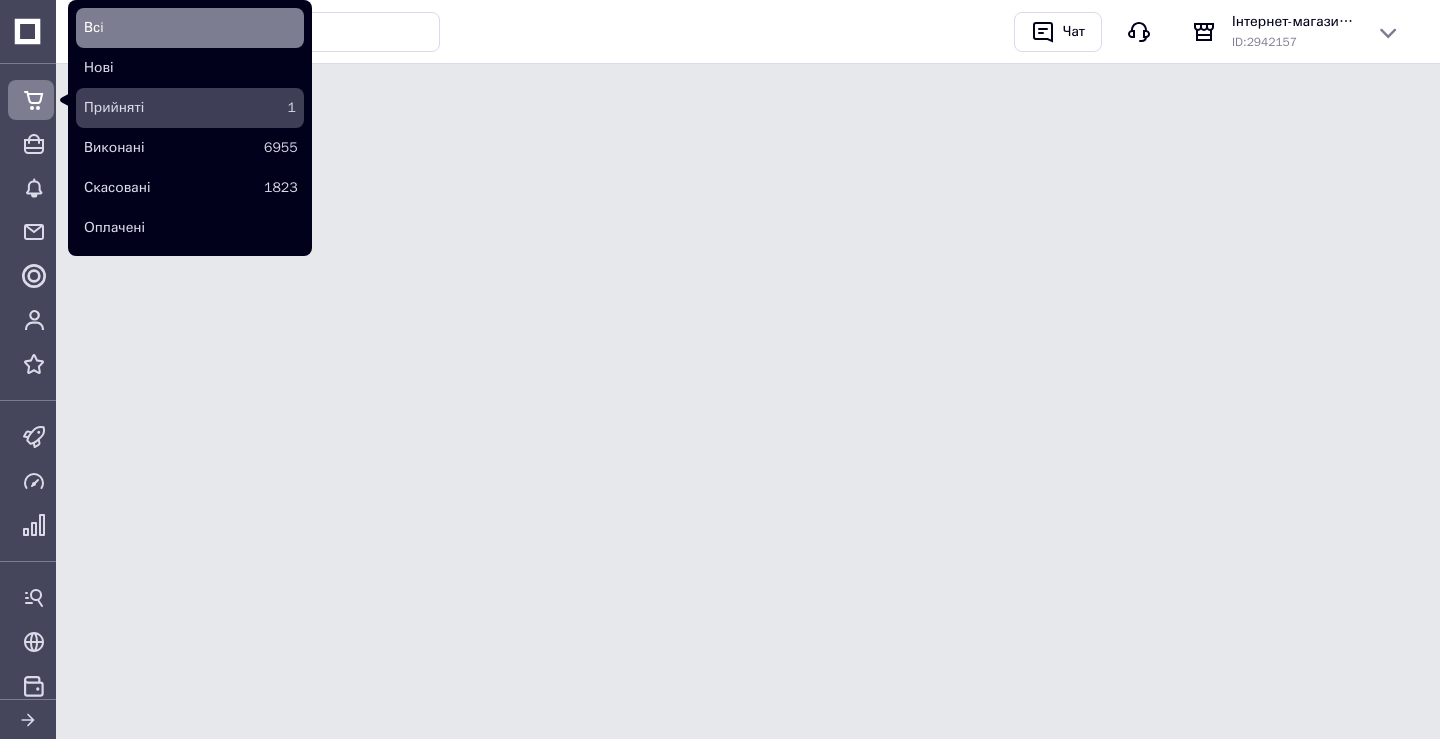 click on "Прийняті" at bounding box center [170, 108] 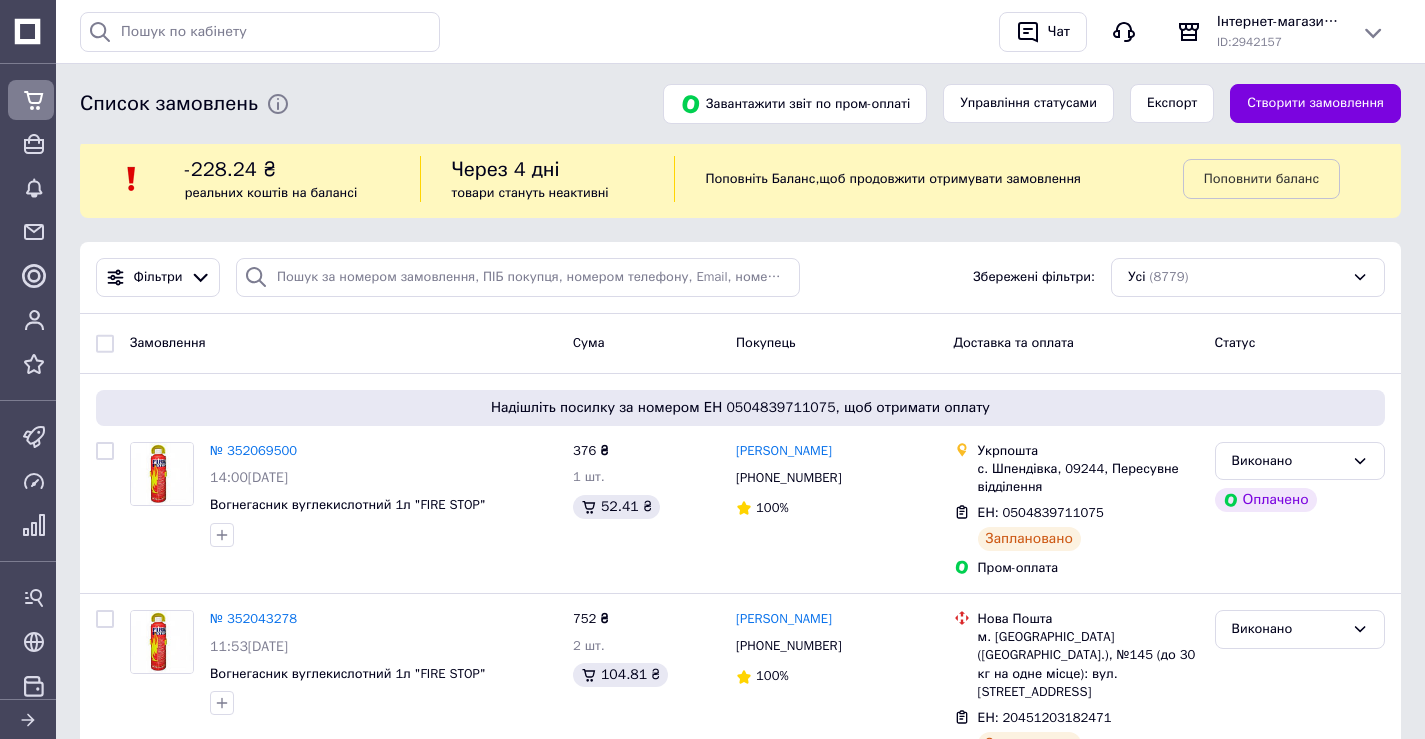 scroll, scrollTop: 0, scrollLeft: 0, axis: both 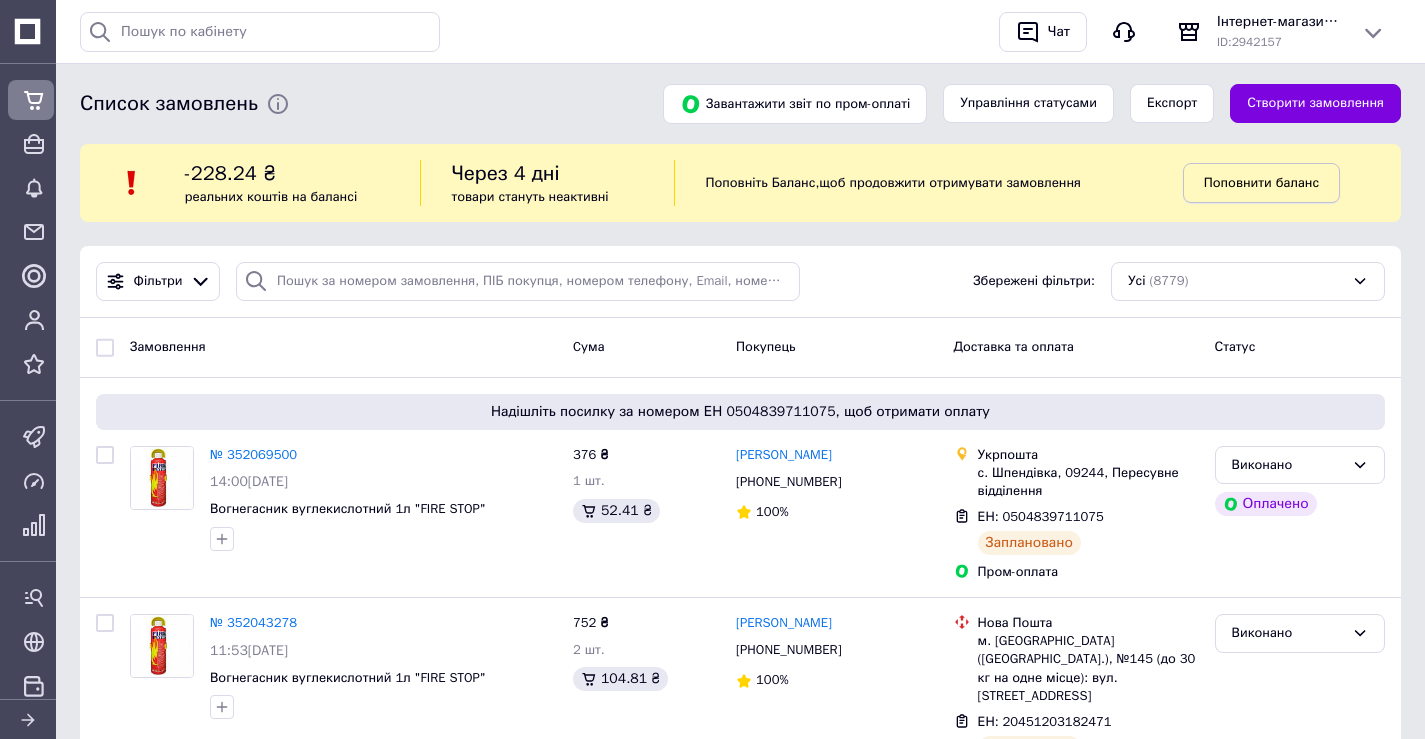 click on "Поповнити баланс" at bounding box center [1261, 182] 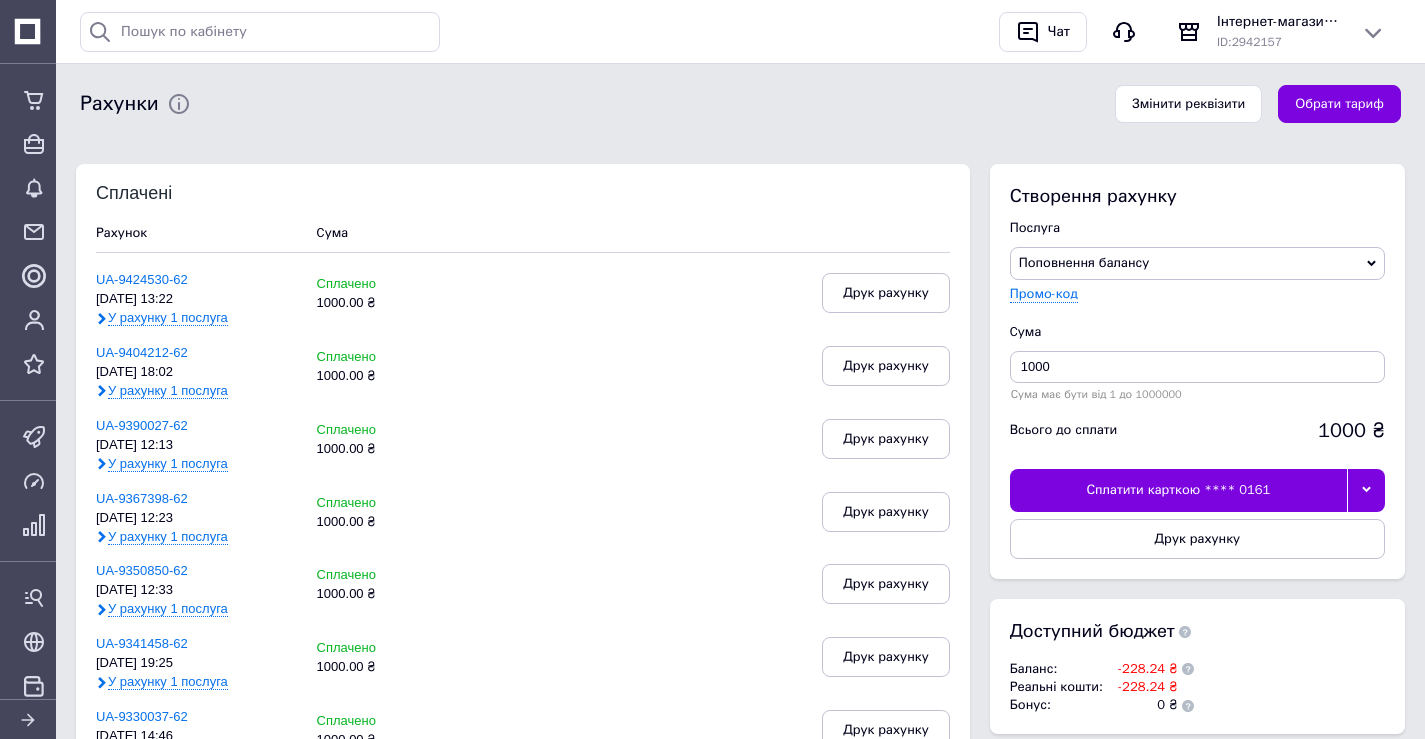 click on "Сплатити карткою  **** 0161" at bounding box center (1178, 490) 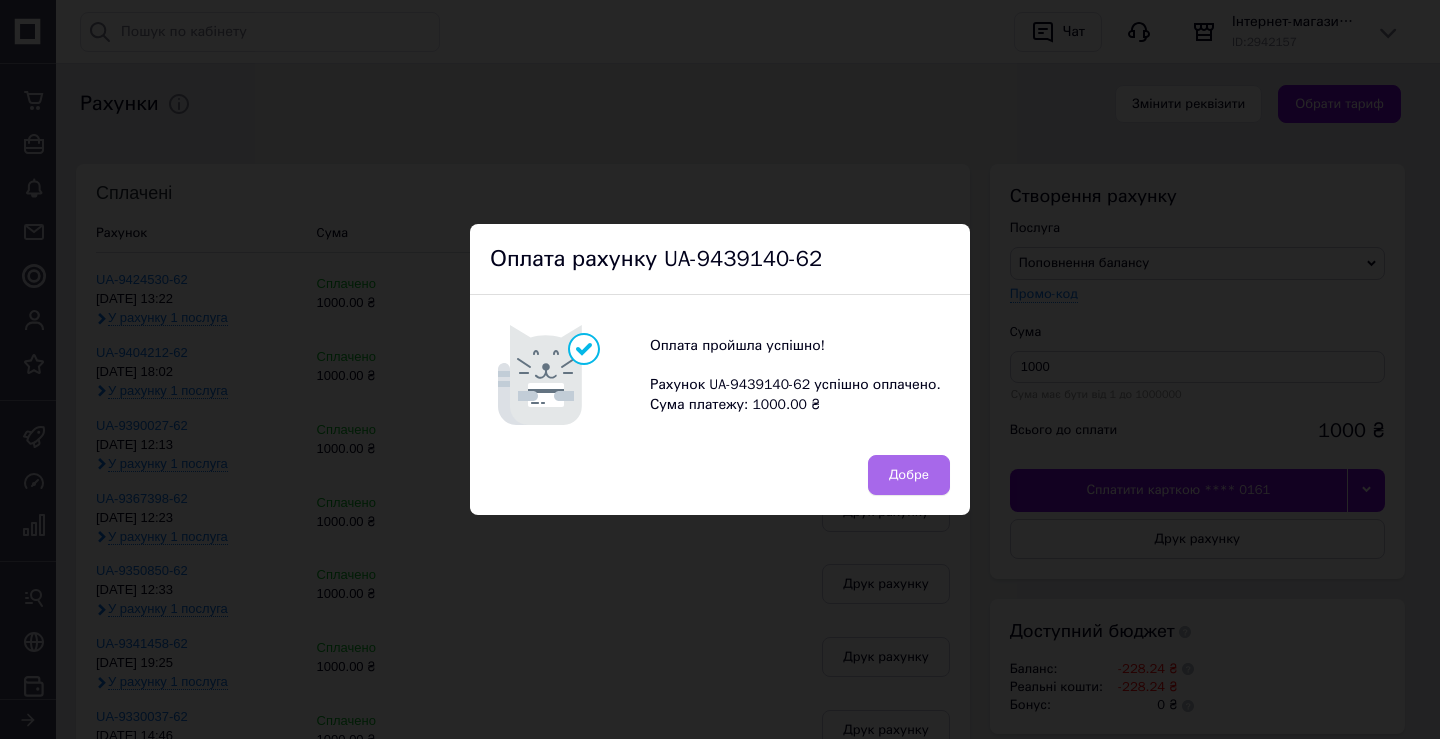 click on "Добре" at bounding box center [909, 475] 